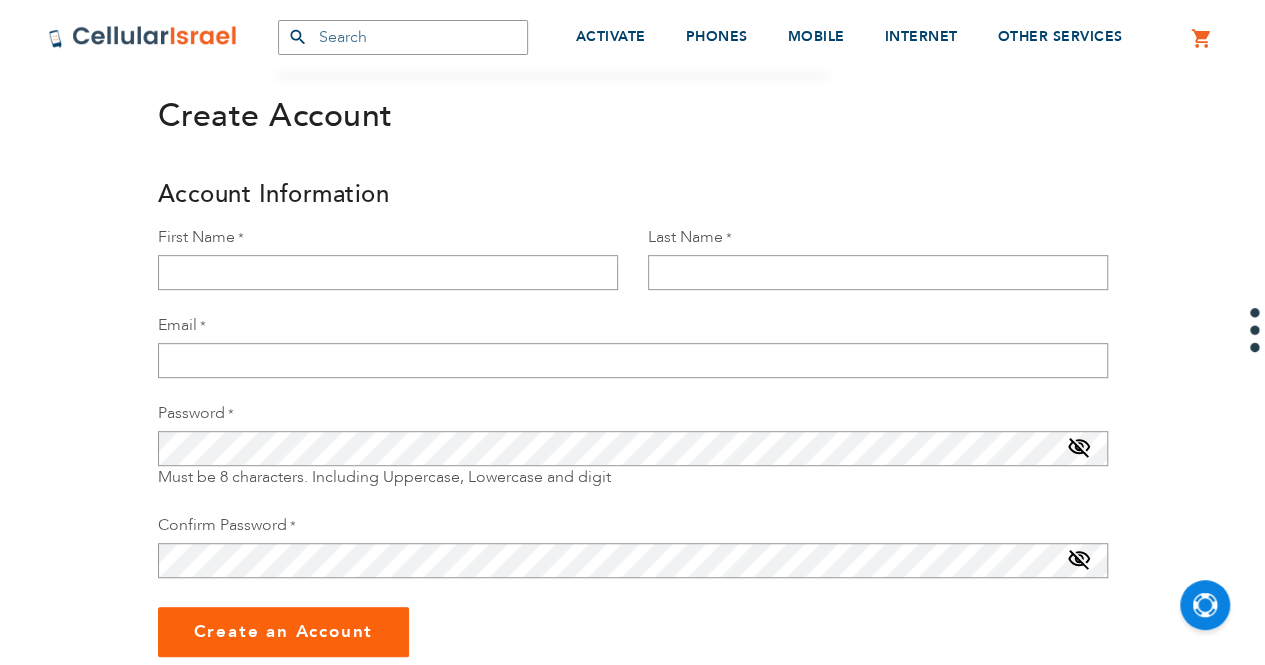 scroll, scrollTop: 315, scrollLeft: 0, axis: vertical 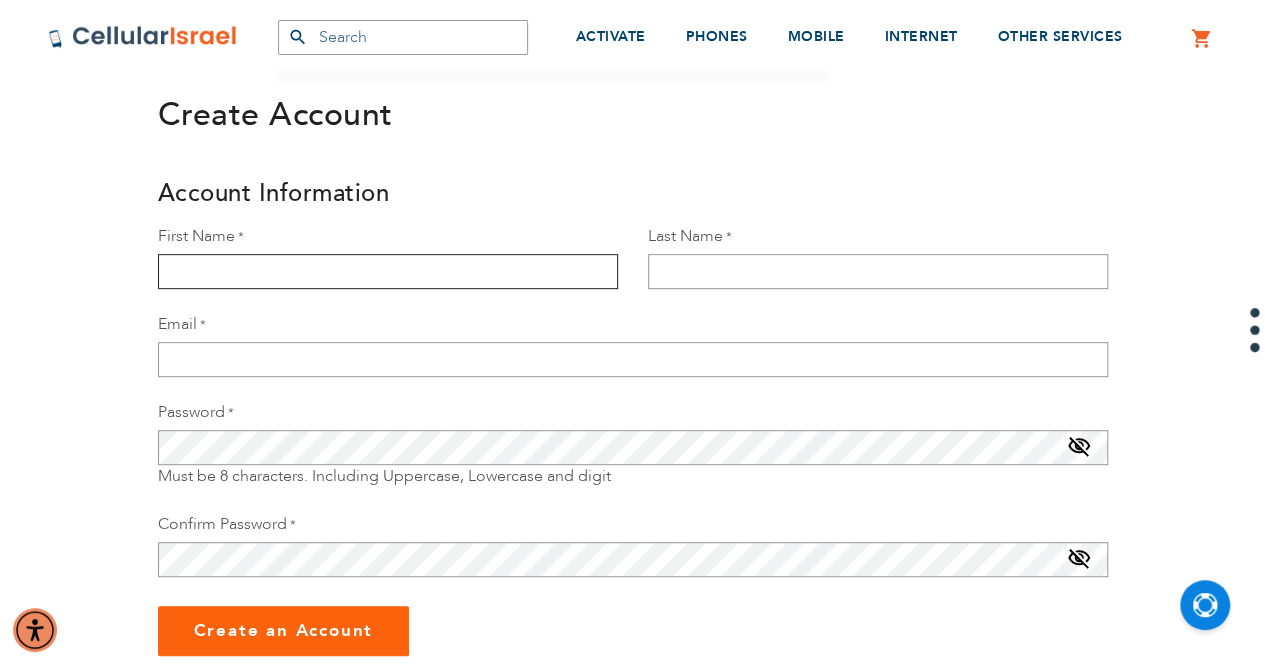 click on "First Name" at bounding box center [388, 271] 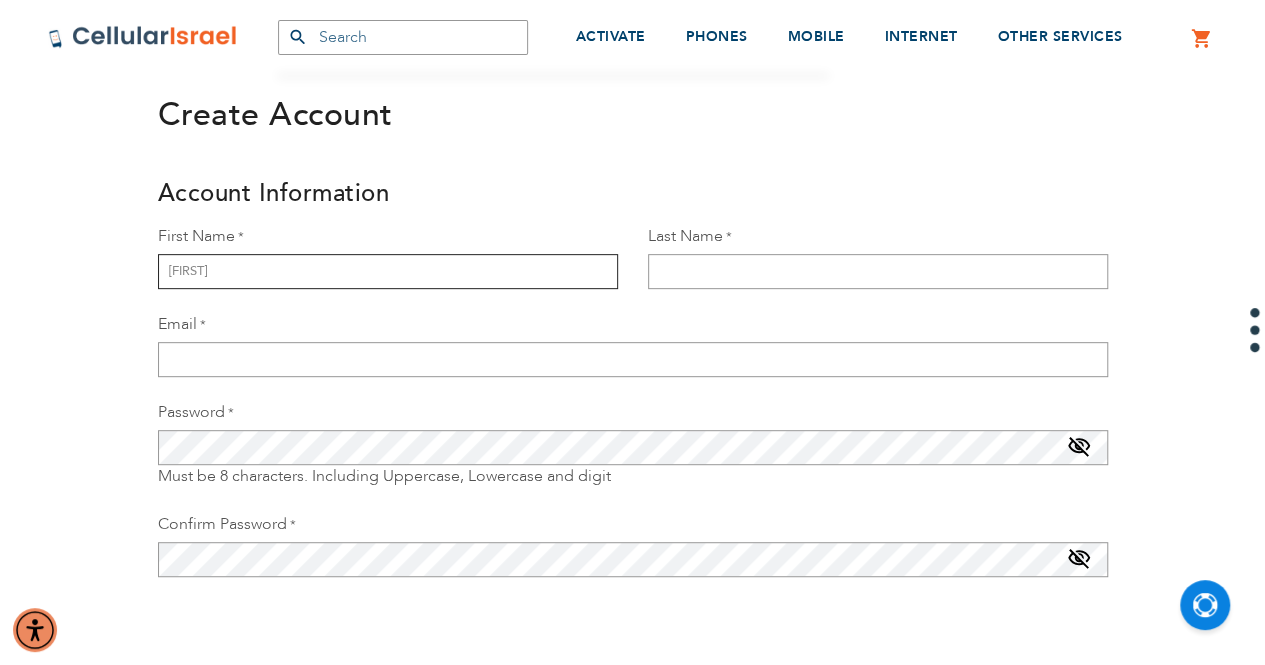 click on "SAra" at bounding box center [388, 271] 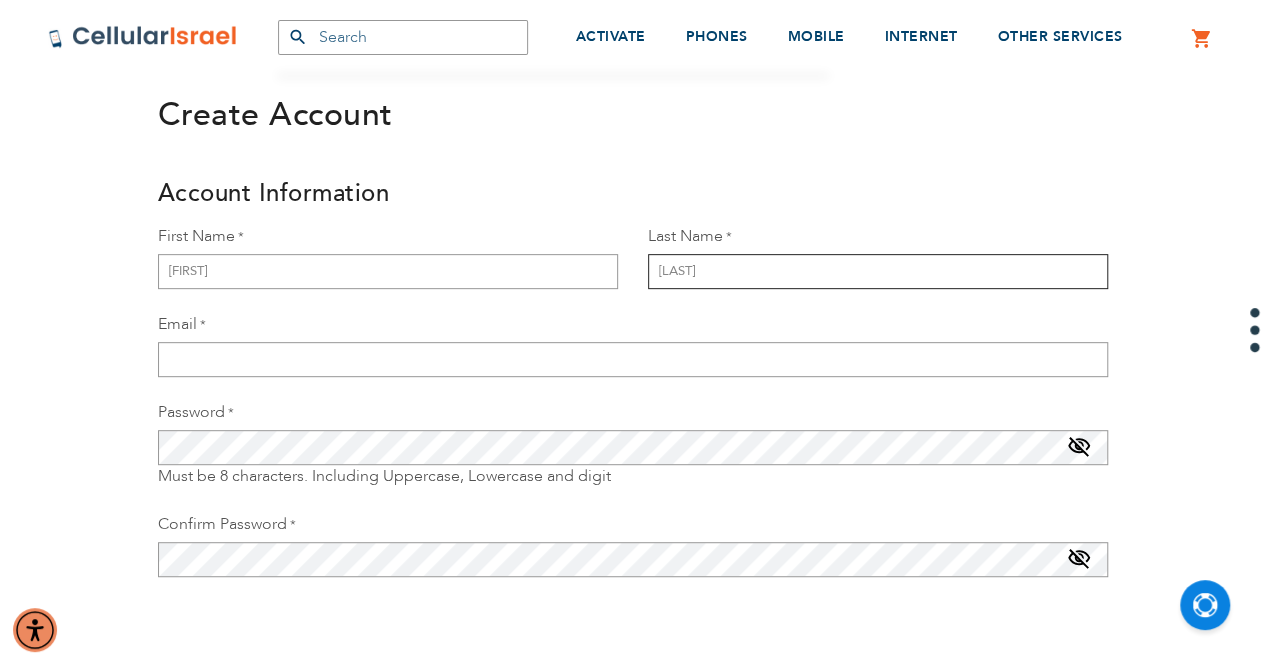 type on "Bender" 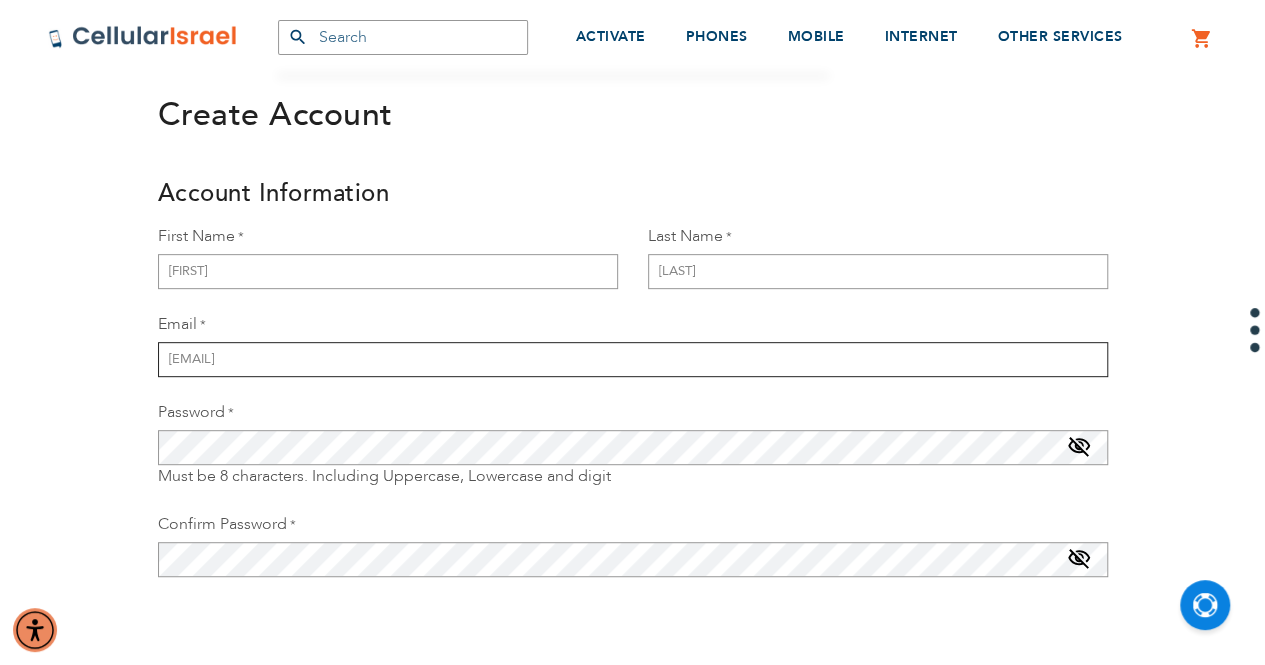 type on "[EMAIL]" 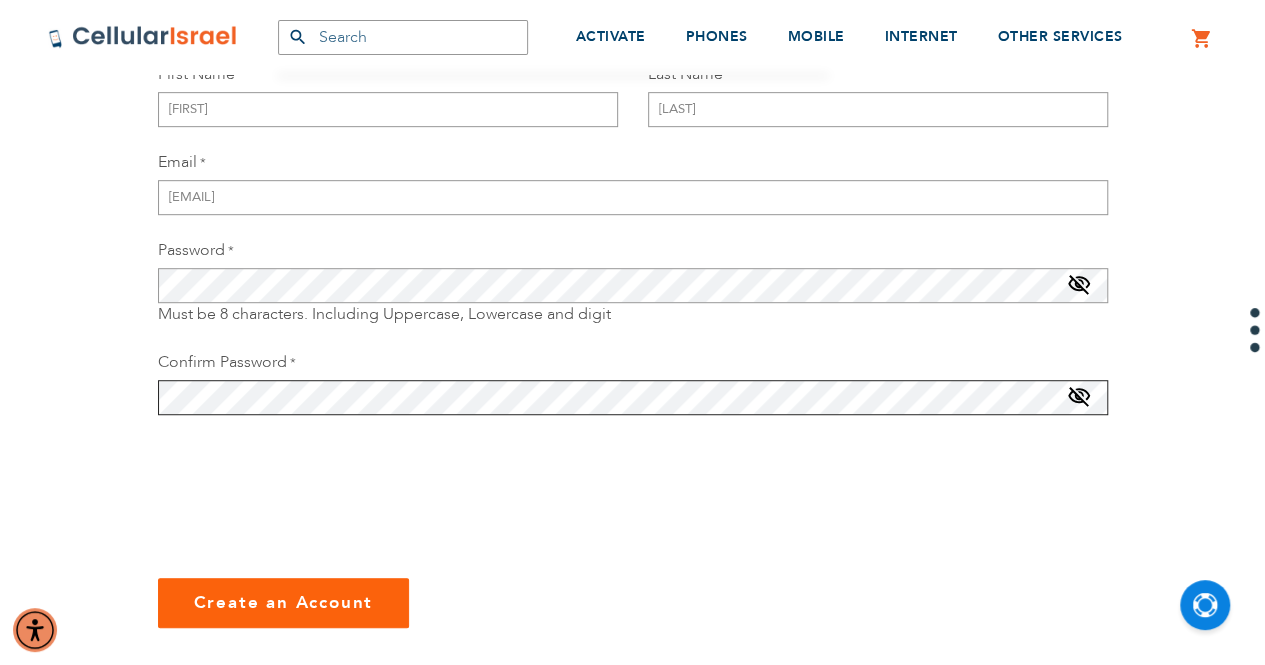 scroll, scrollTop: 478, scrollLeft: 0, axis: vertical 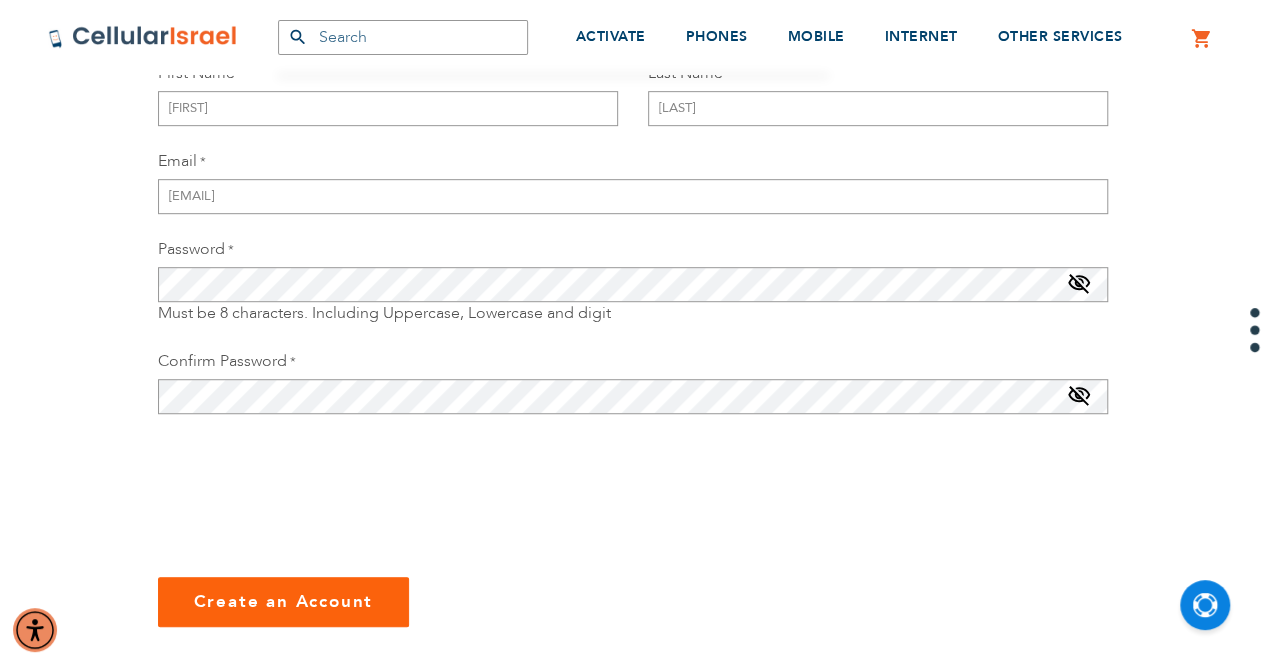 checkbox on "true" 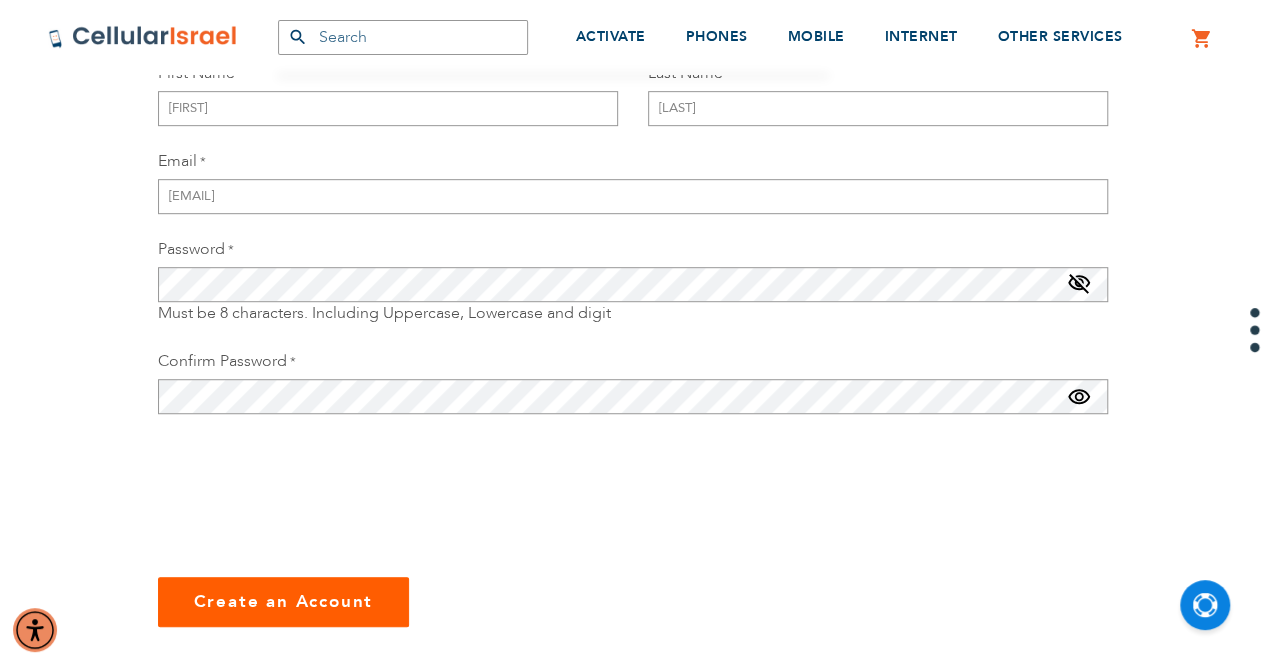 click on "Create an Account" at bounding box center [284, 601] 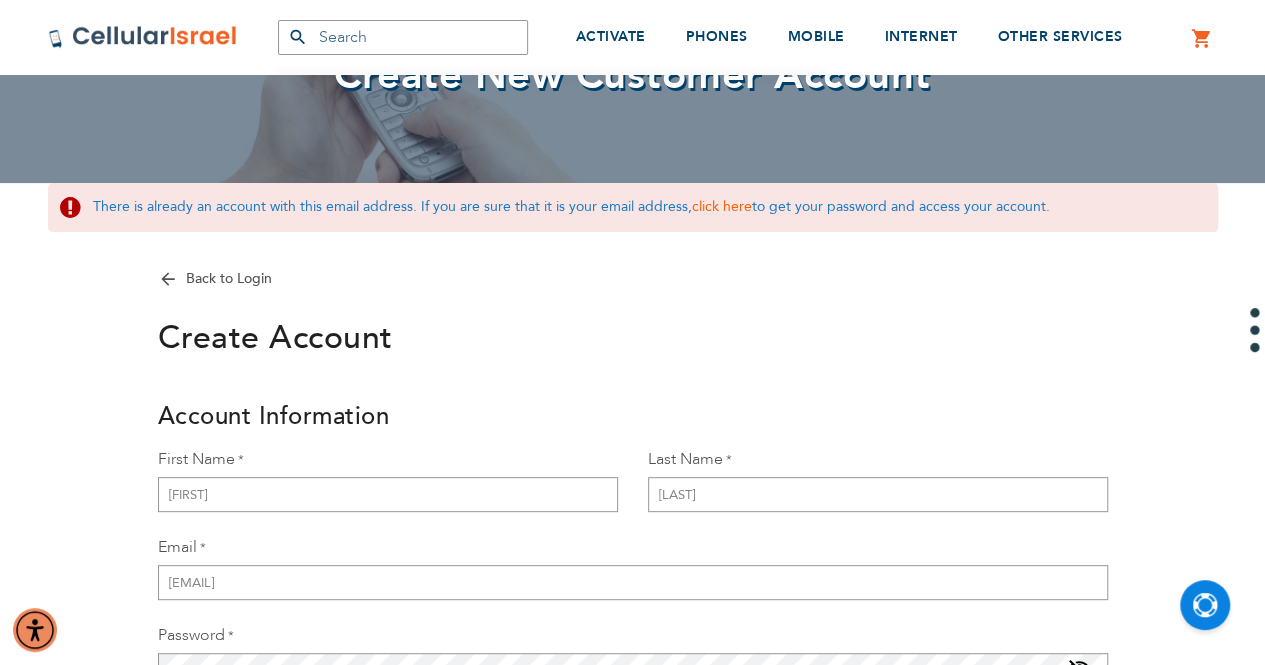 scroll, scrollTop: 90, scrollLeft: 0, axis: vertical 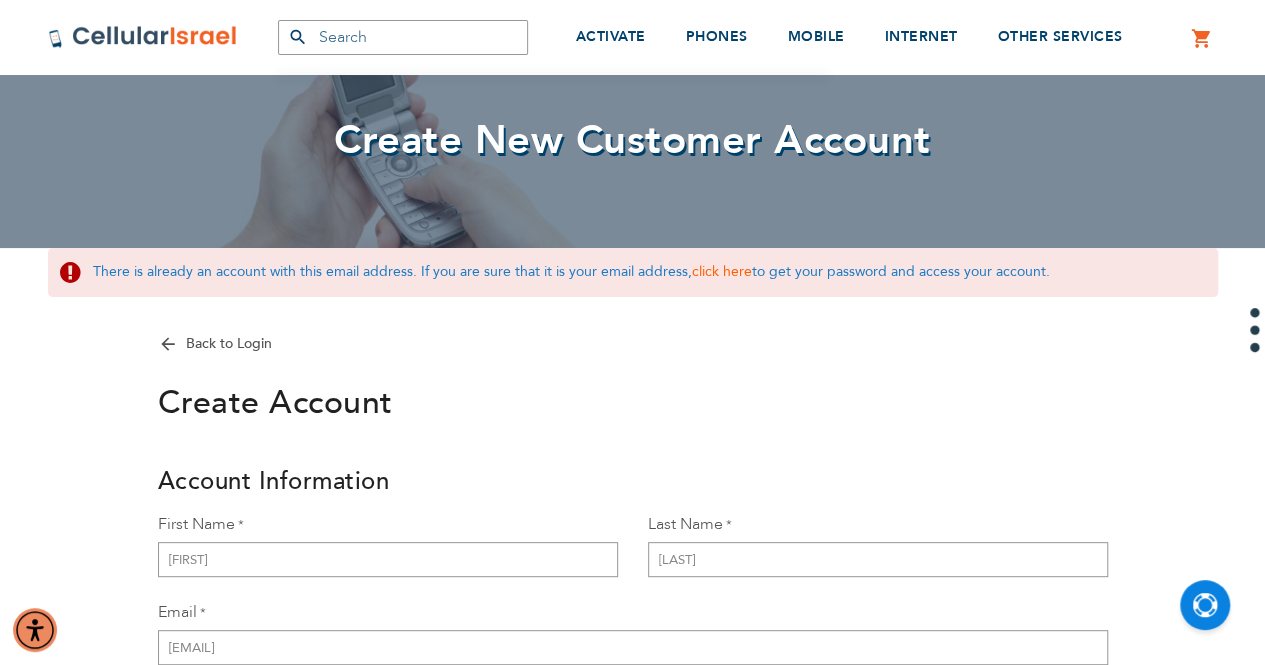 click on "There is already an account with this email address. If you are sure that it is your email address,  click here  to get your password and access your account." at bounding box center [633, 272] 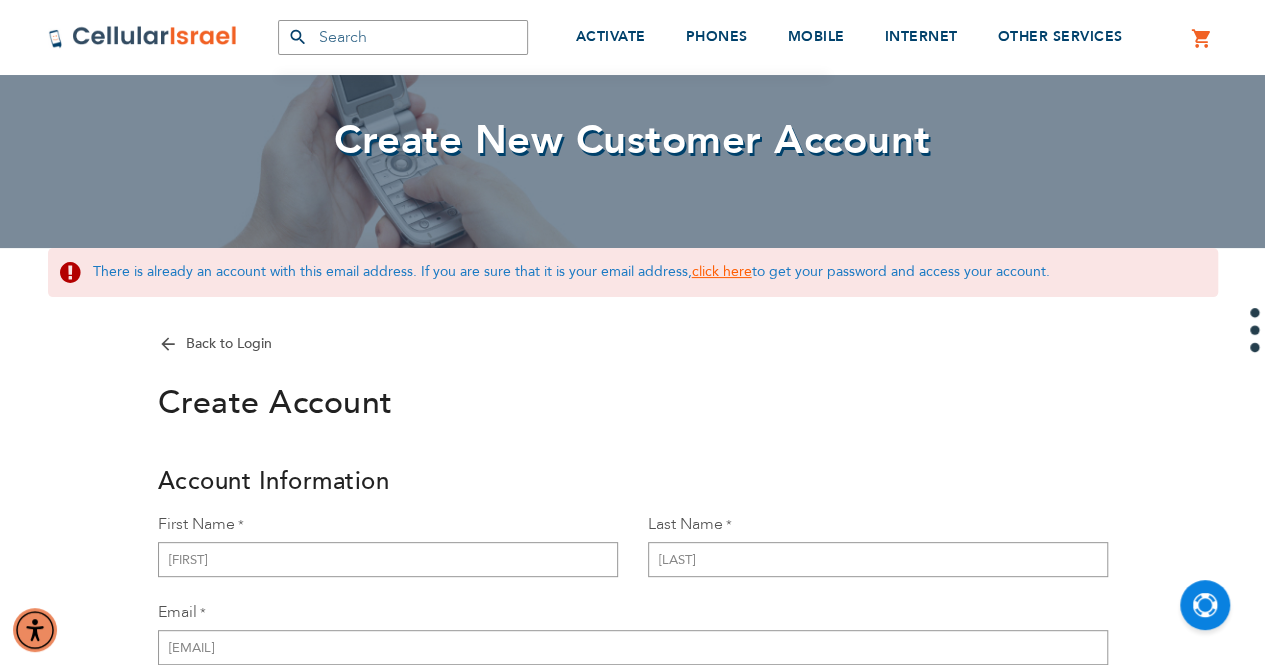 click on "click here" at bounding box center [722, 271] 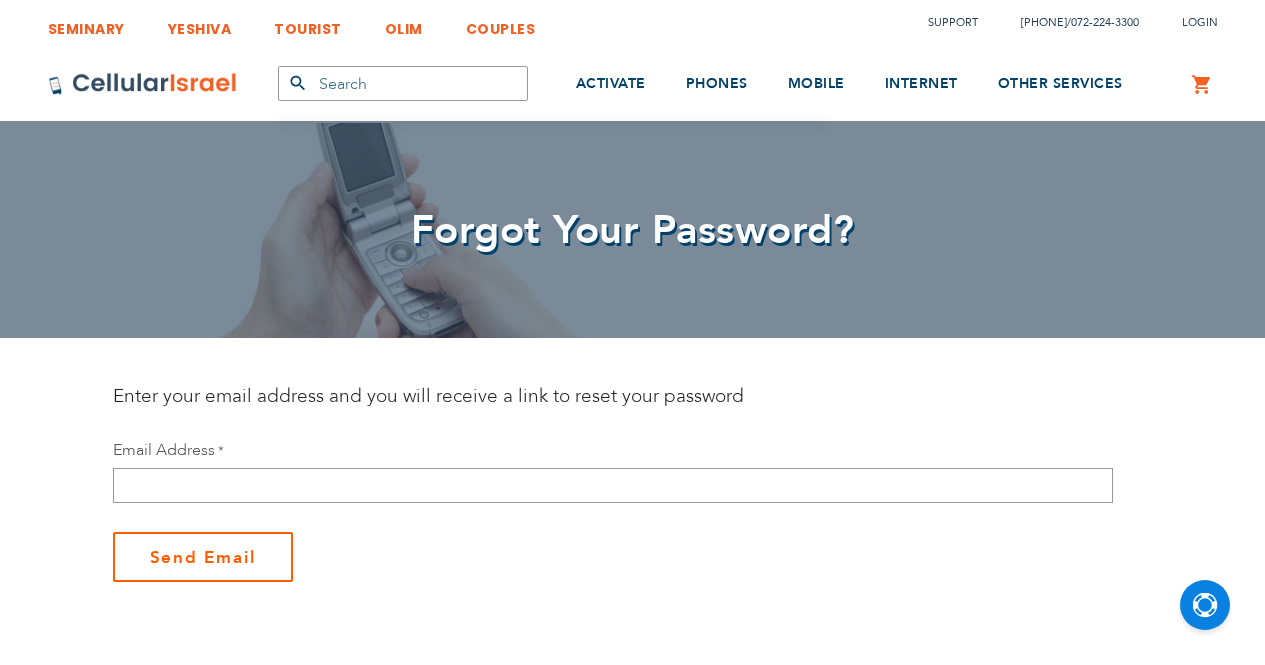 scroll, scrollTop: 0, scrollLeft: 0, axis: both 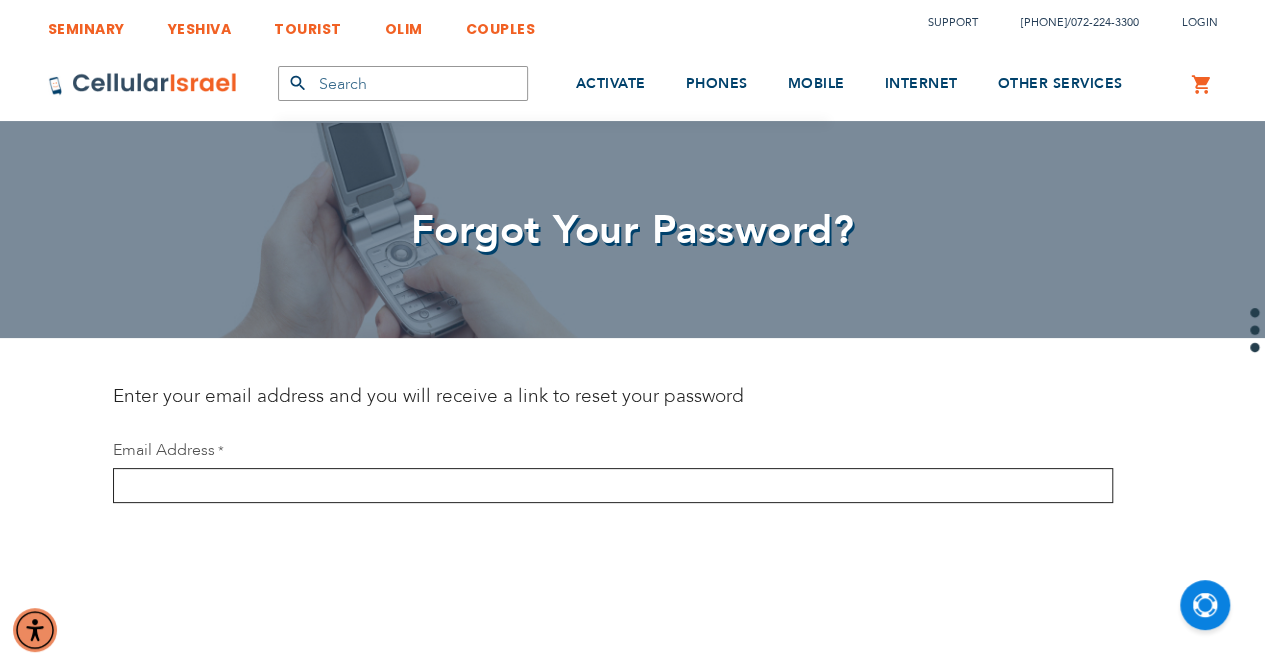 click at bounding box center (613, 485) 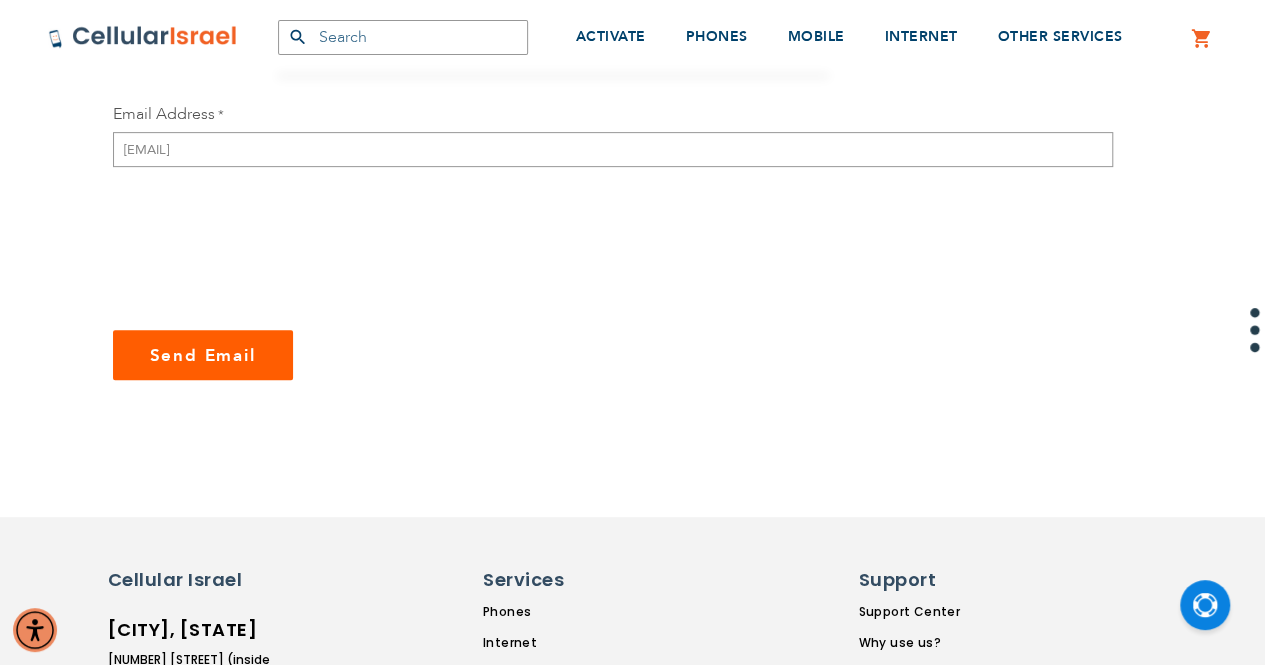 checkbox on "true" 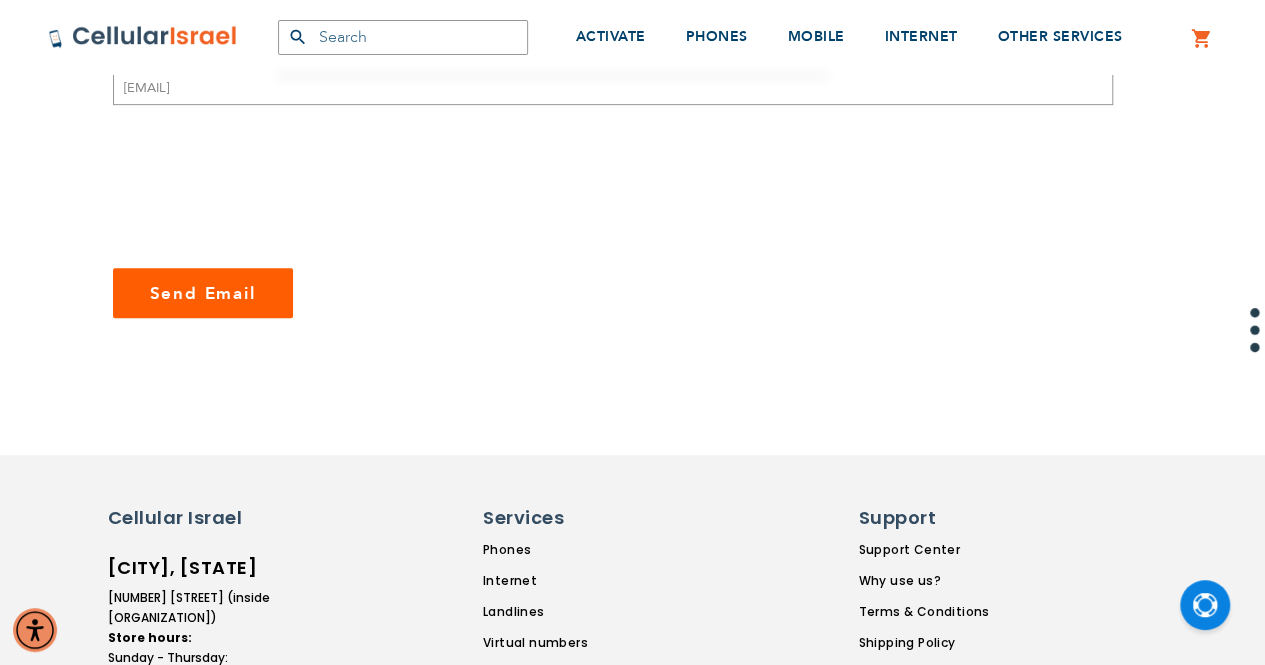 scroll, scrollTop: 406, scrollLeft: 0, axis: vertical 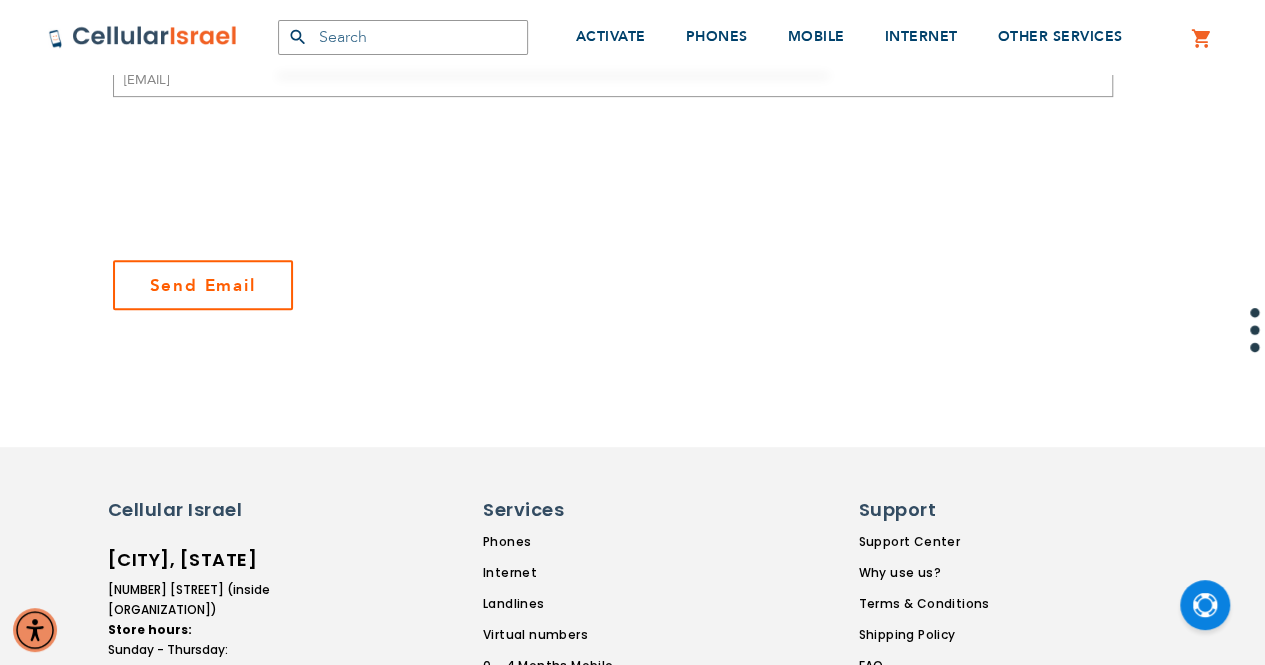 click on "Send Email" at bounding box center (203, 285) 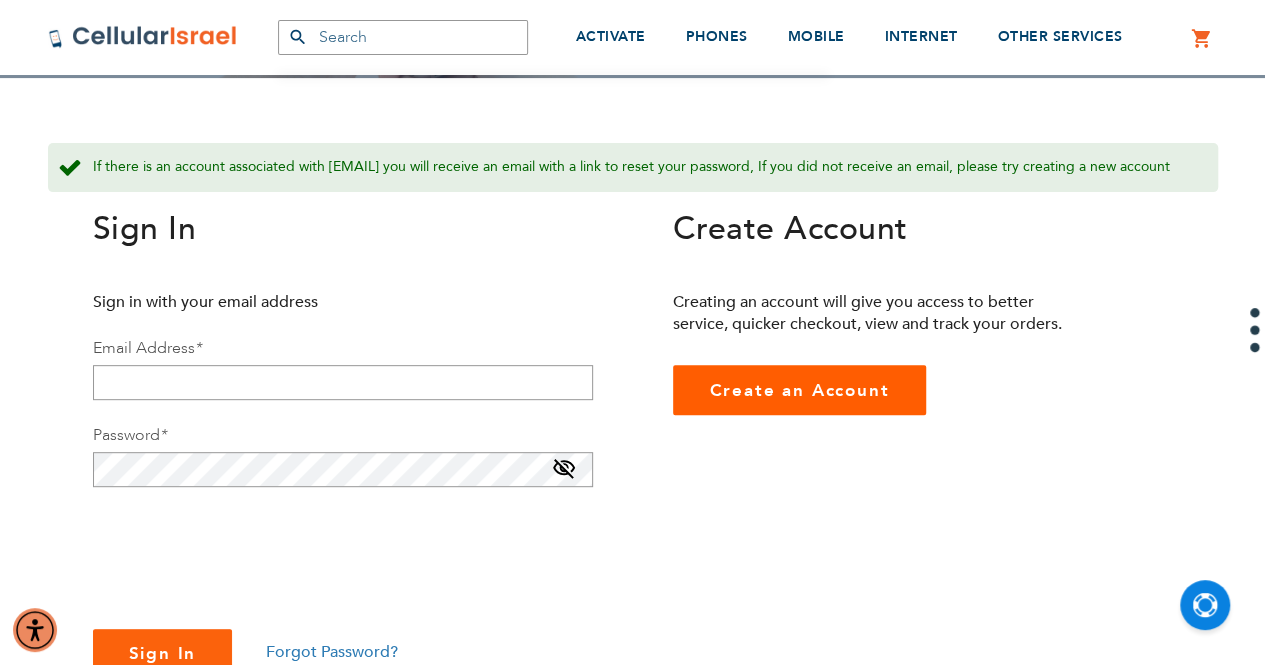 scroll, scrollTop: 264, scrollLeft: 0, axis: vertical 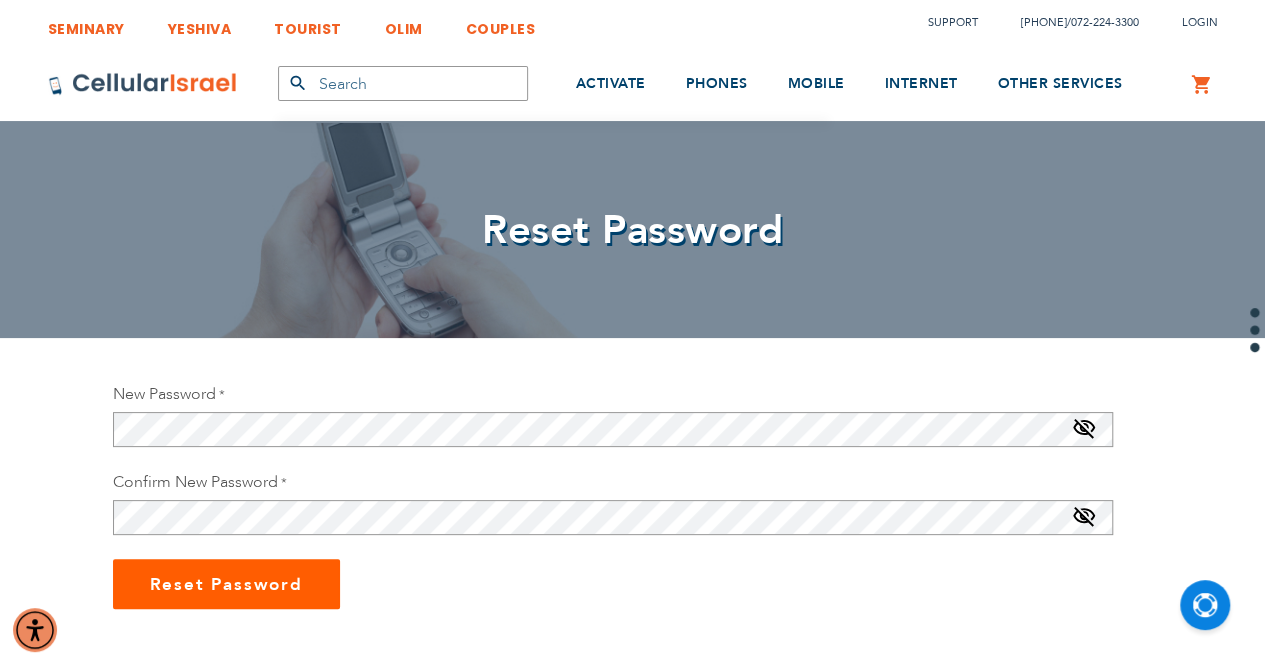 click at bounding box center (1084, 521) 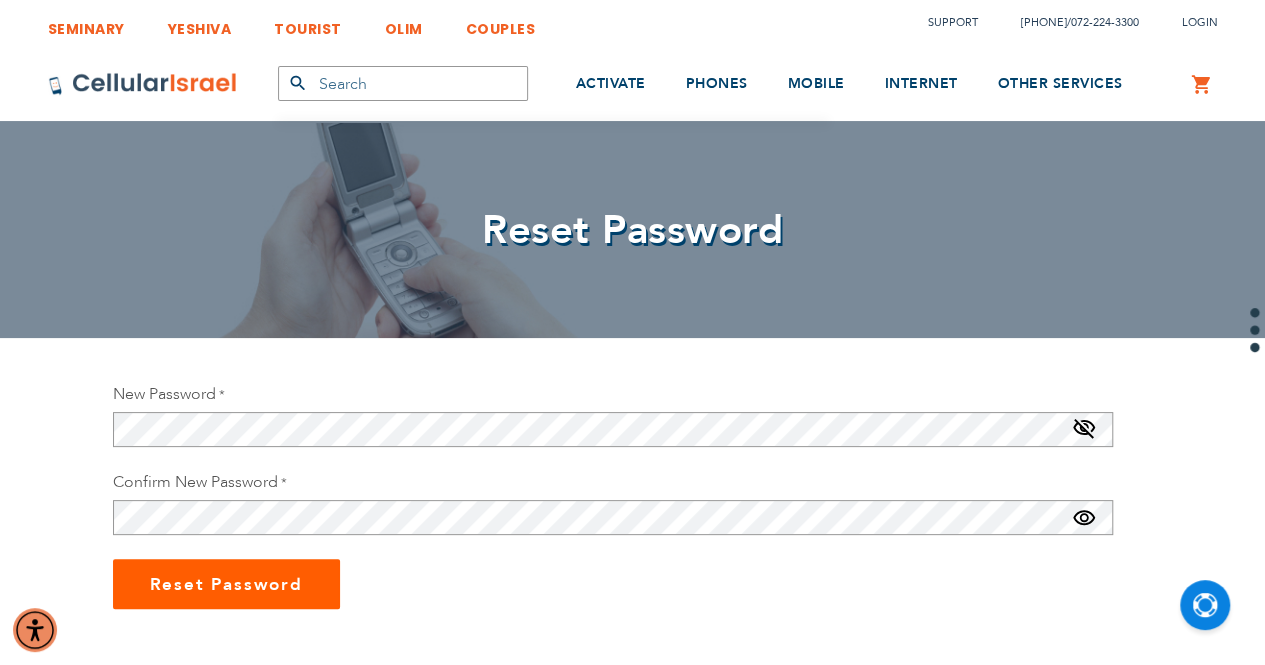 click at bounding box center (1084, 433) 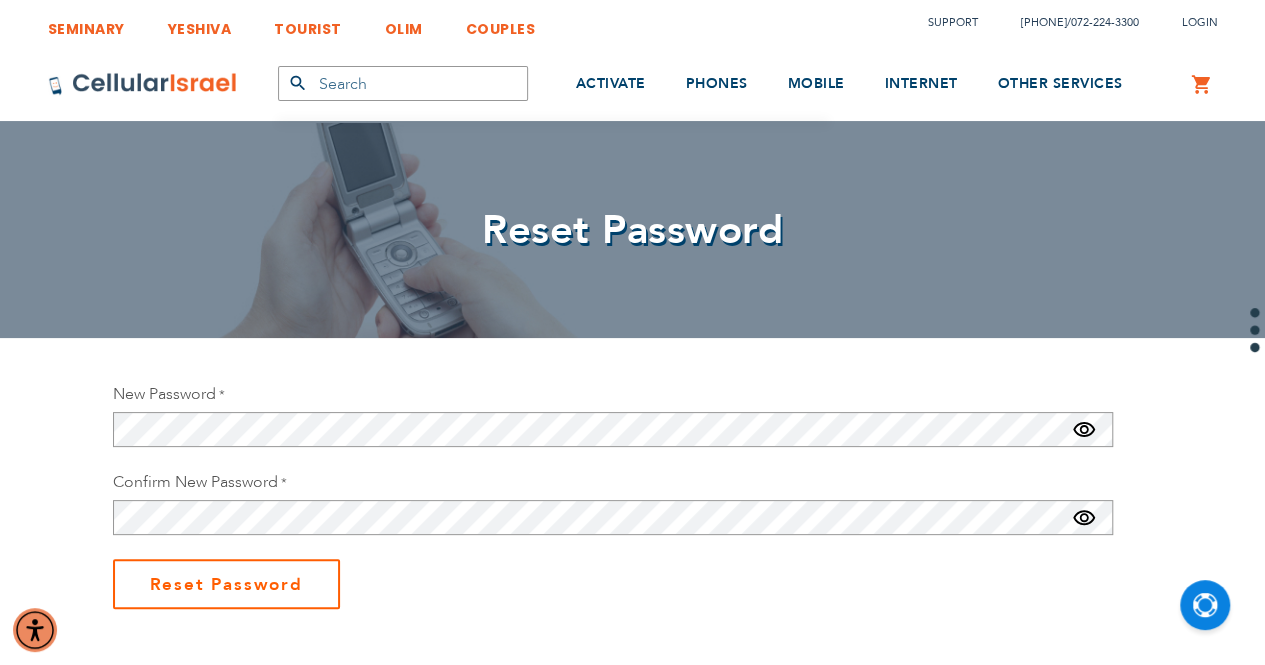 click on "Reset Password" at bounding box center [226, 584] 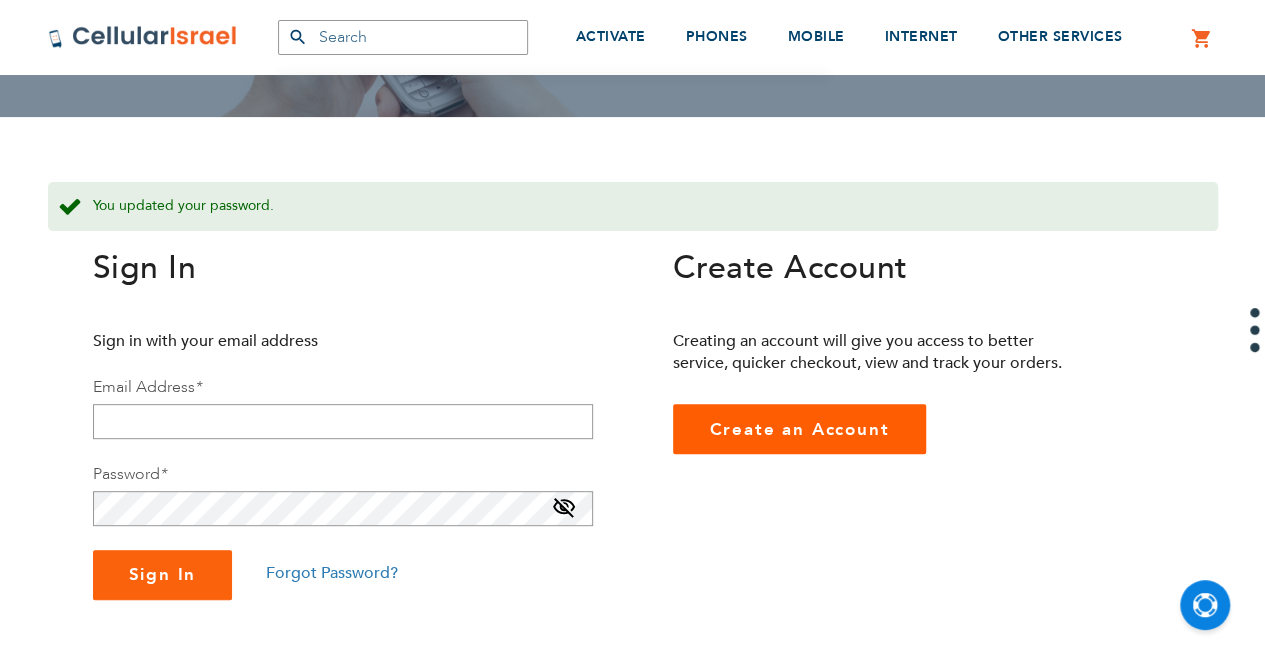 scroll, scrollTop: 222, scrollLeft: 0, axis: vertical 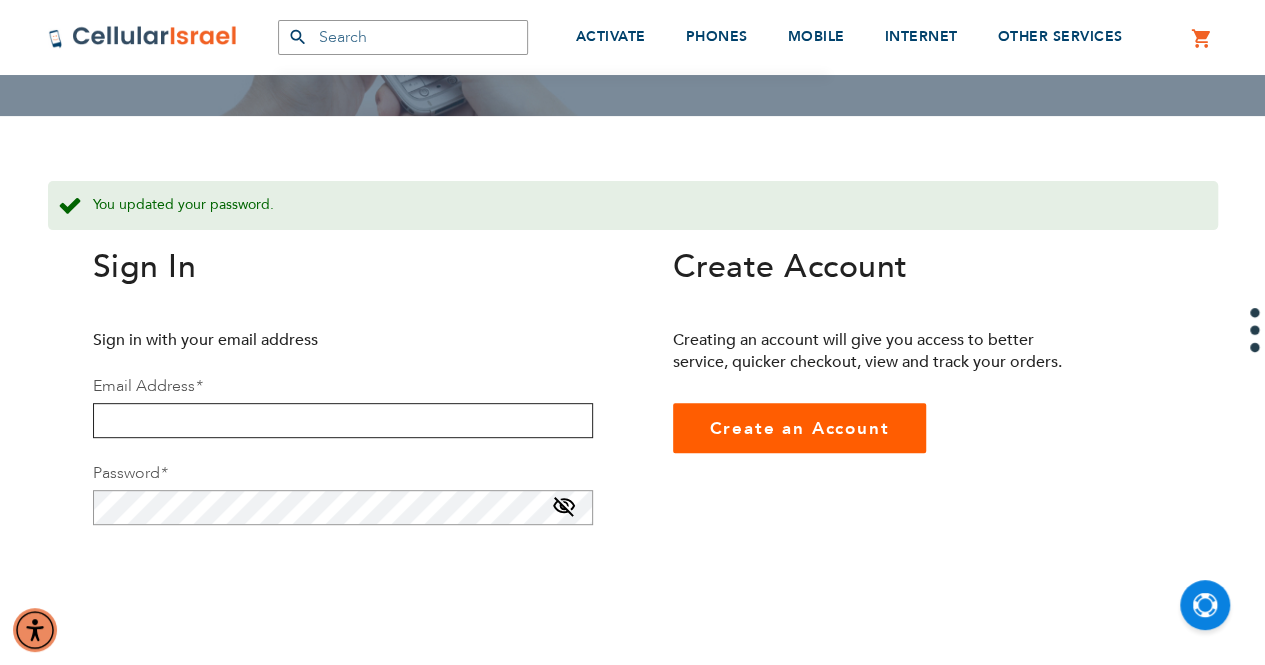 click at bounding box center [343, 420] 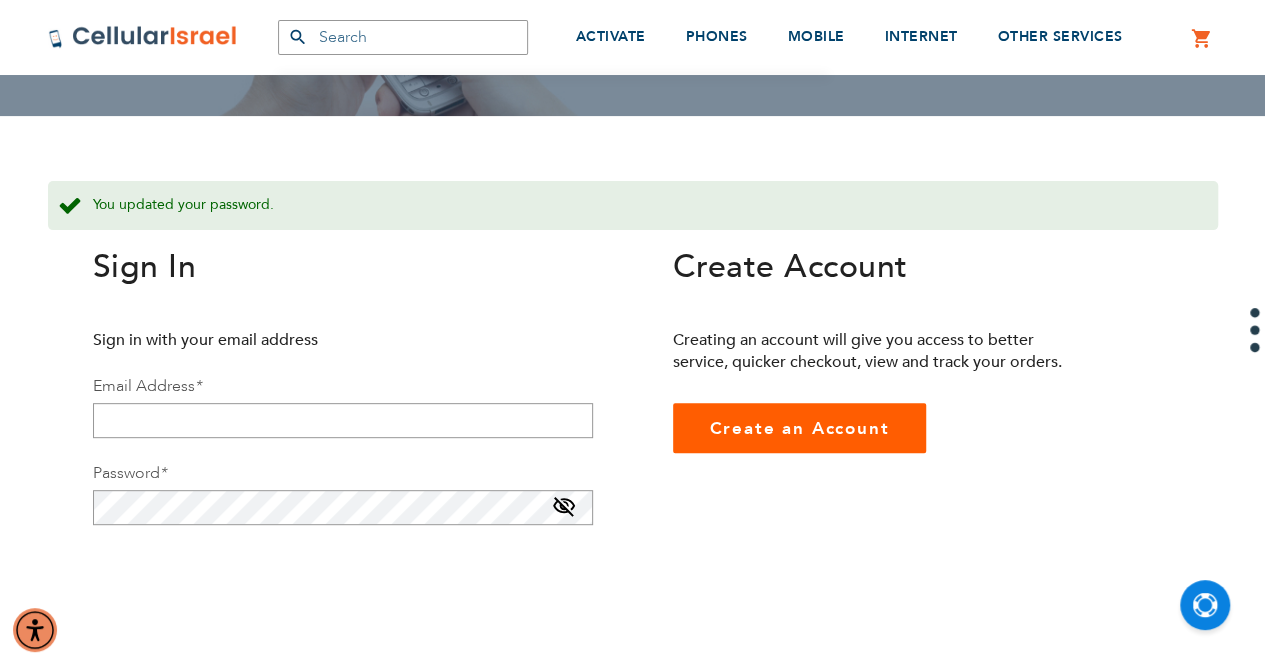 type on "[EMAIL]" 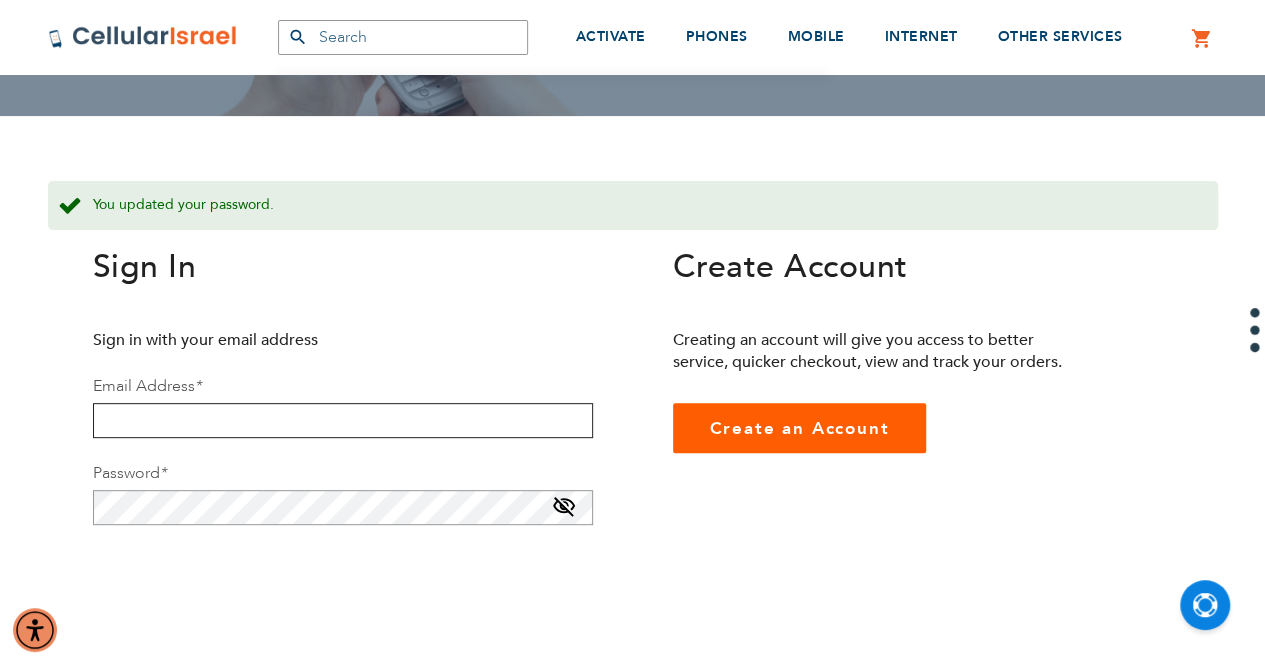 type on "[EMAIL]" 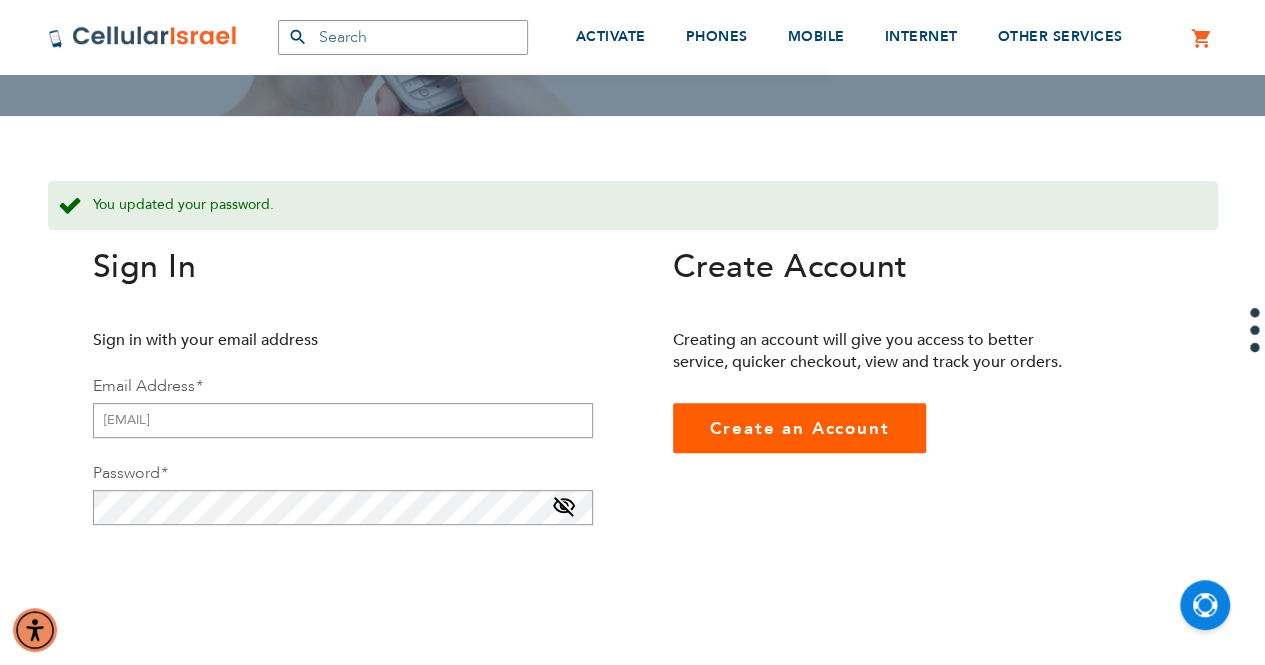 scroll, scrollTop: 473, scrollLeft: 0, axis: vertical 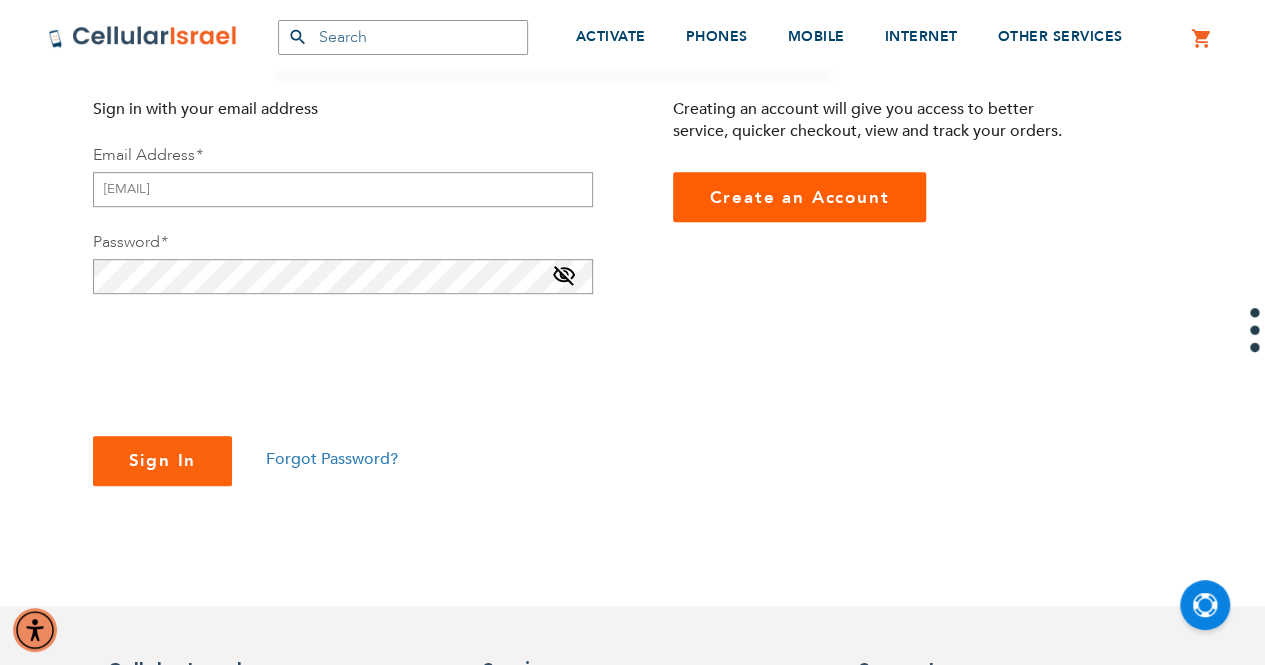 checkbox on "true" 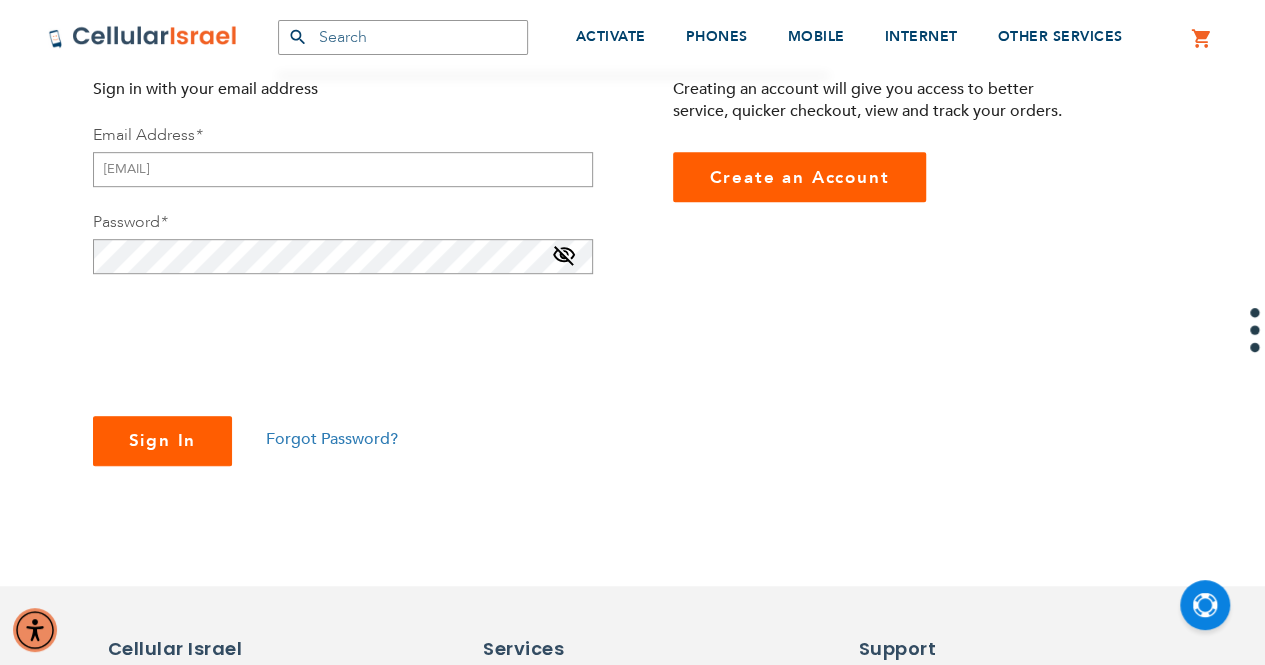 click on "Sign In" at bounding box center [163, 441] 